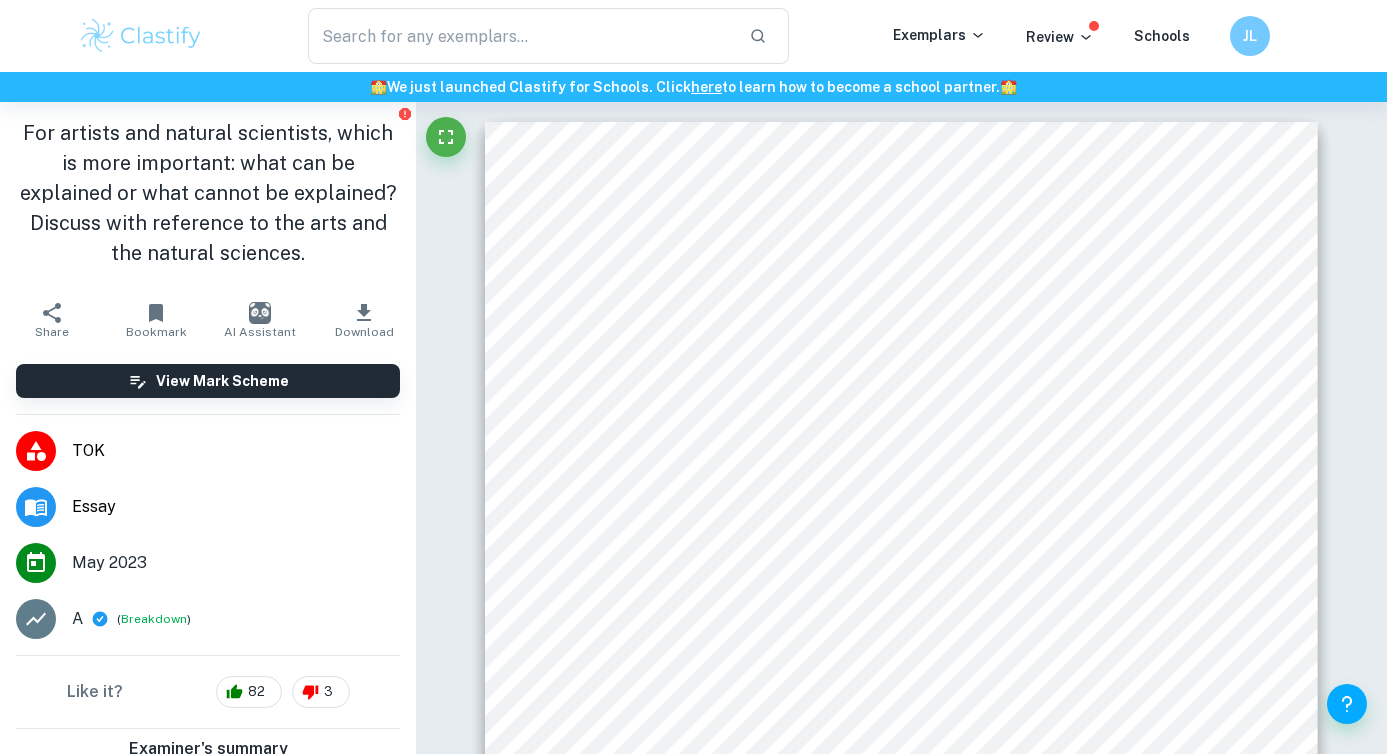 scroll, scrollTop: 1624, scrollLeft: 0, axis: vertical 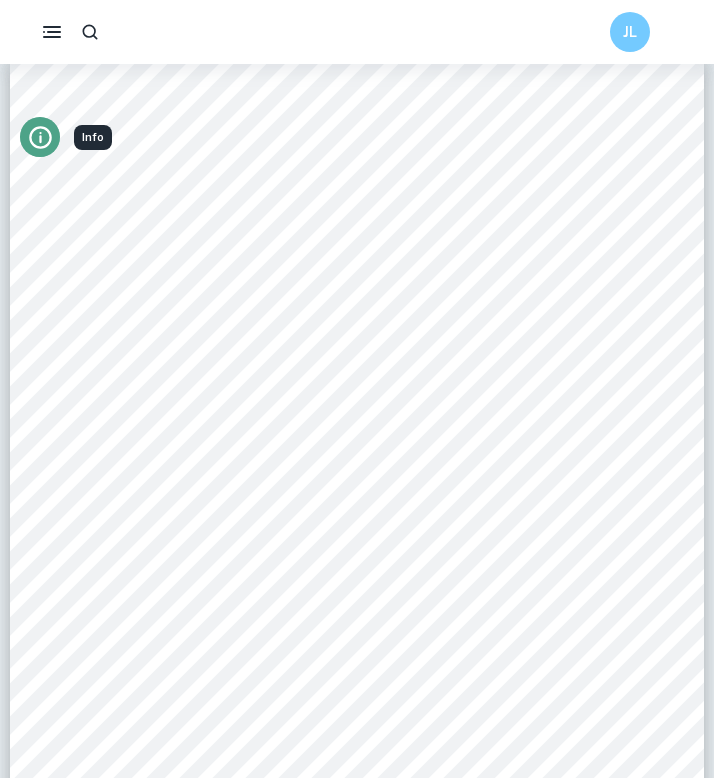 click 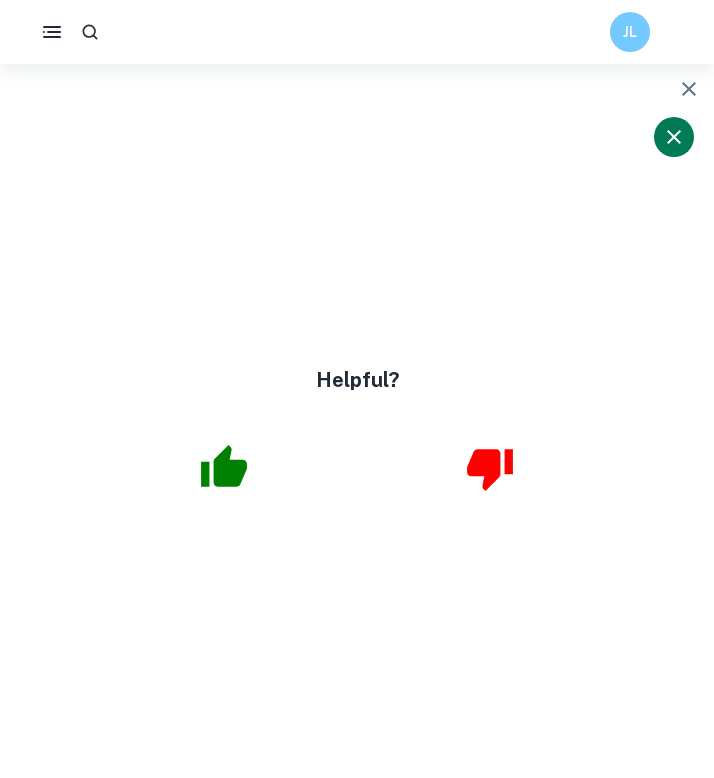 click on "Helpful?" at bounding box center (357, 421) 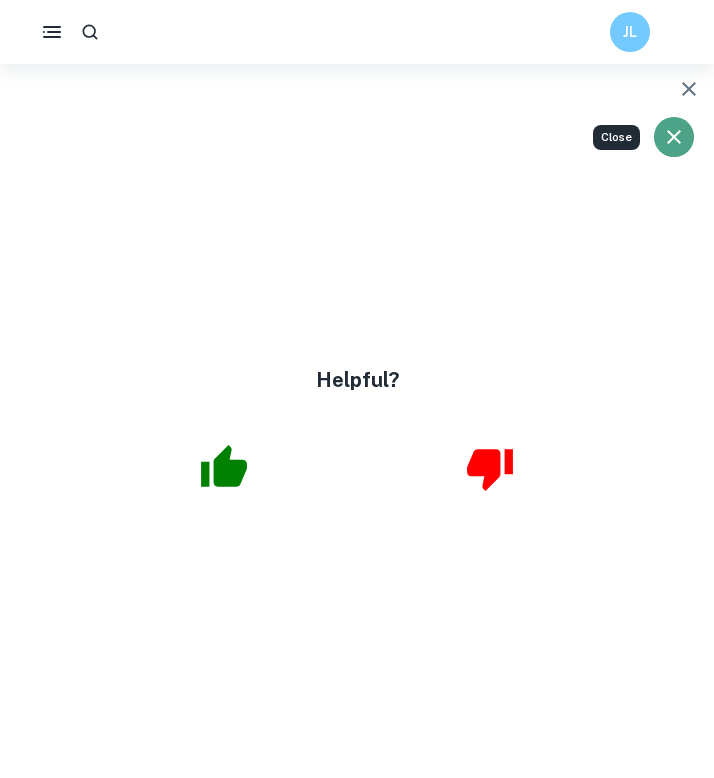 click at bounding box center (674, 137) 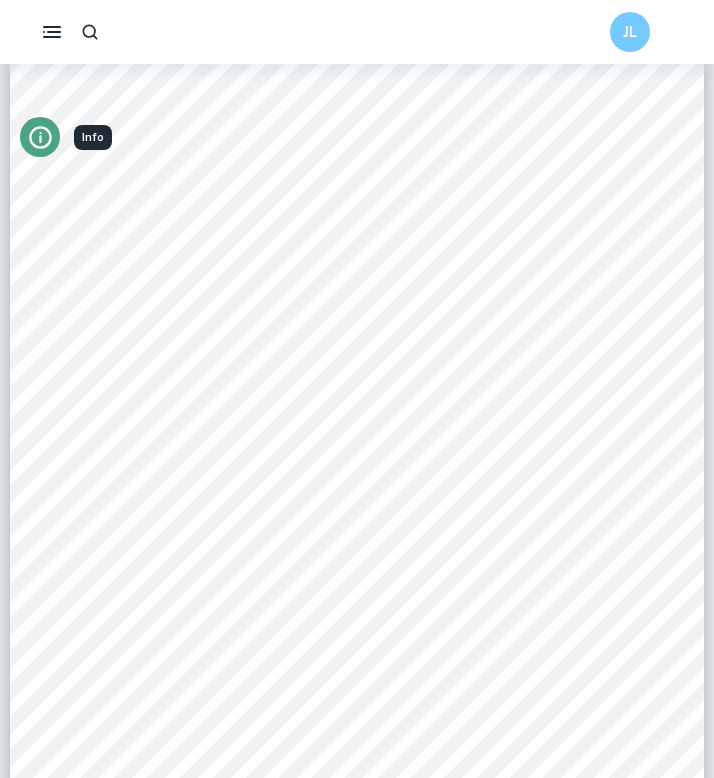click 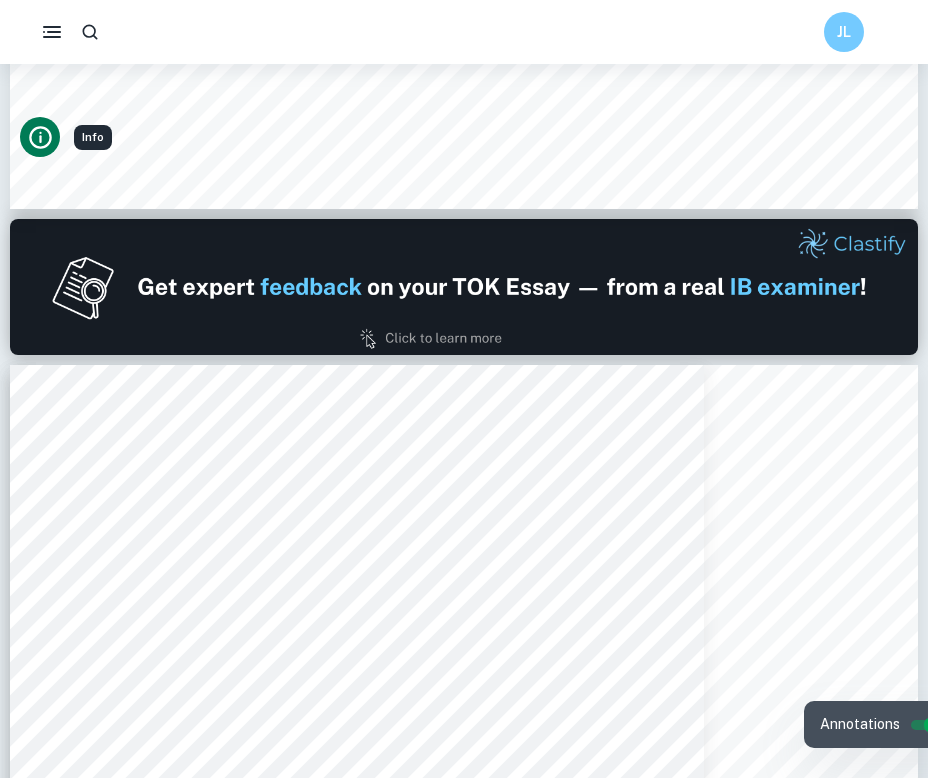 click at bounding box center (40, 137) 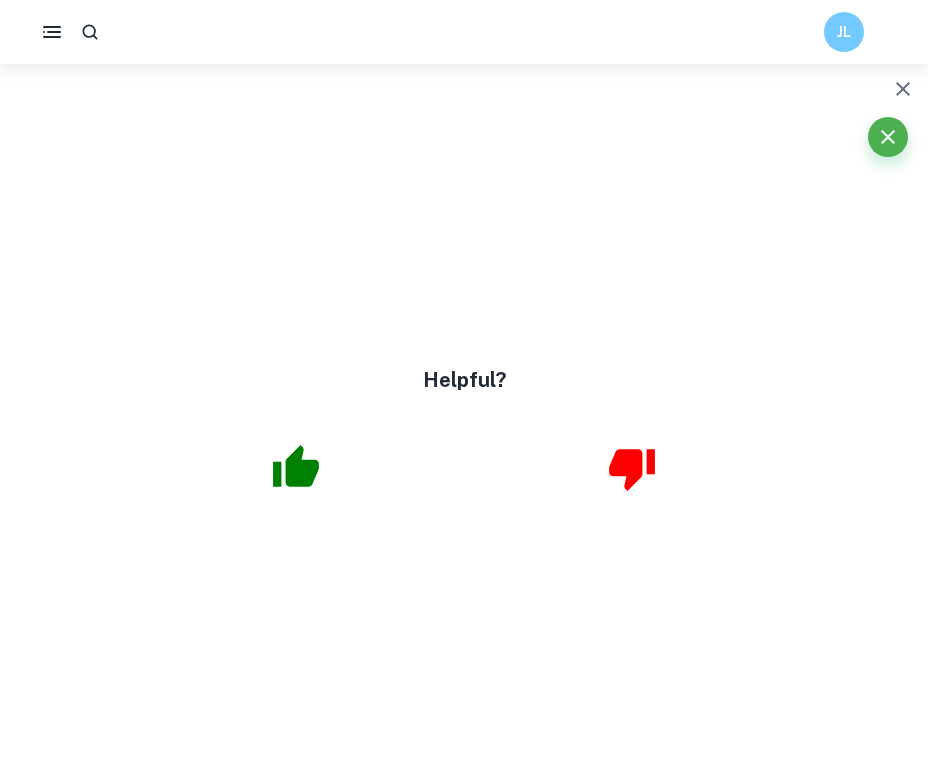 drag, startPoint x: 895, startPoint y: 136, endPoint x: 277, endPoint y: 414, distance: 677.64886 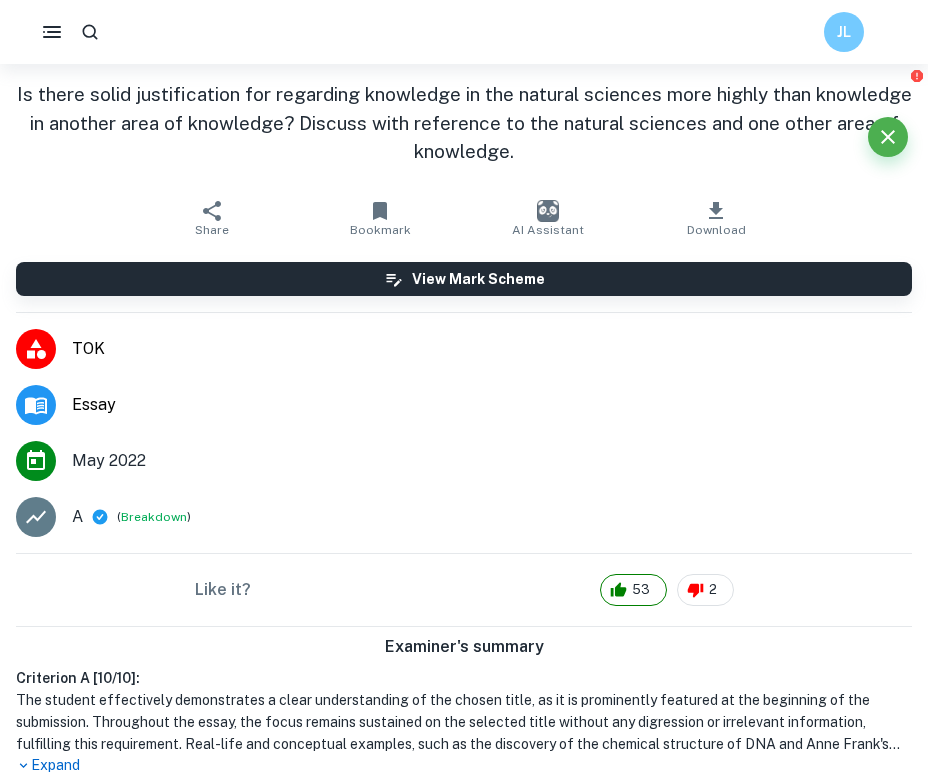 scroll, scrollTop: 153, scrollLeft: 0, axis: vertical 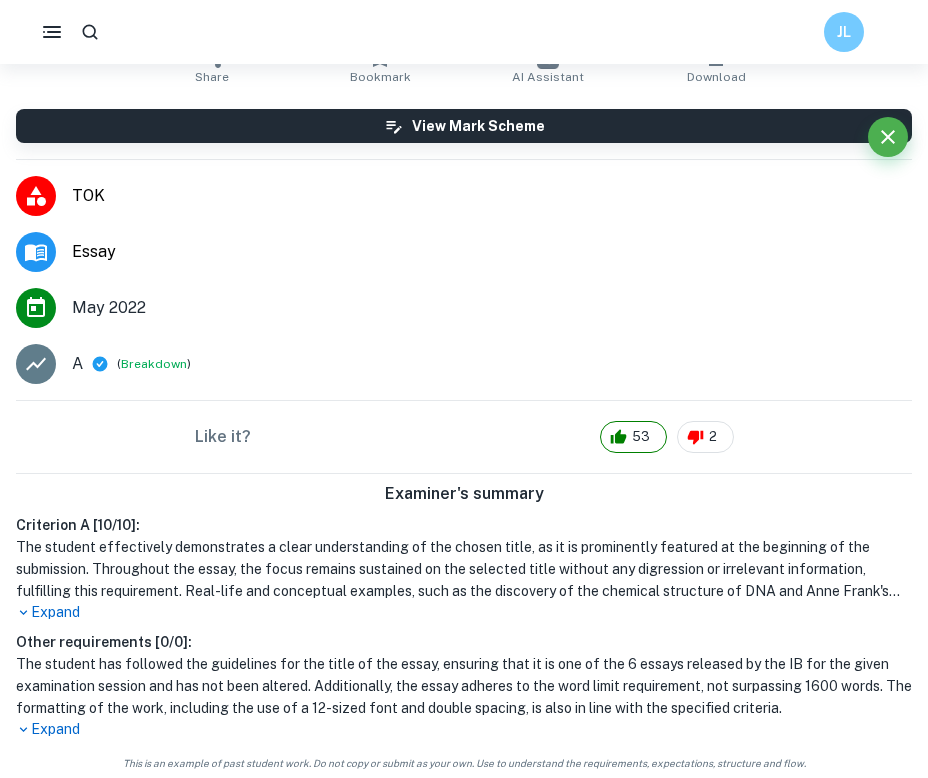 click on "Expand" at bounding box center (464, 612) 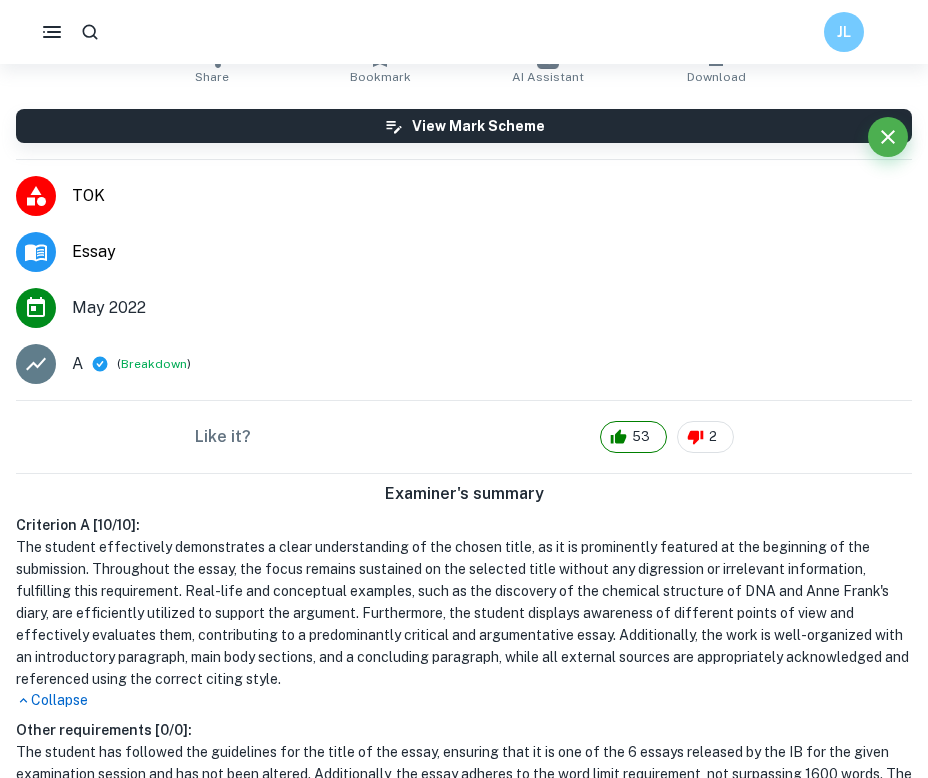 scroll, scrollTop: 0, scrollLeft: 0, axis: both 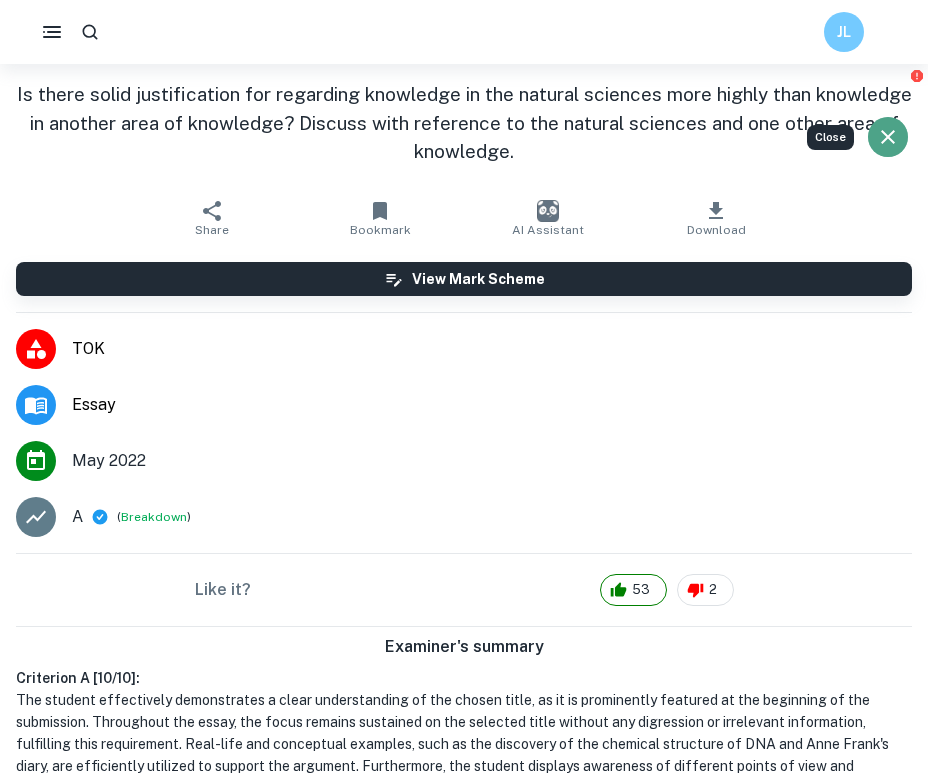 click 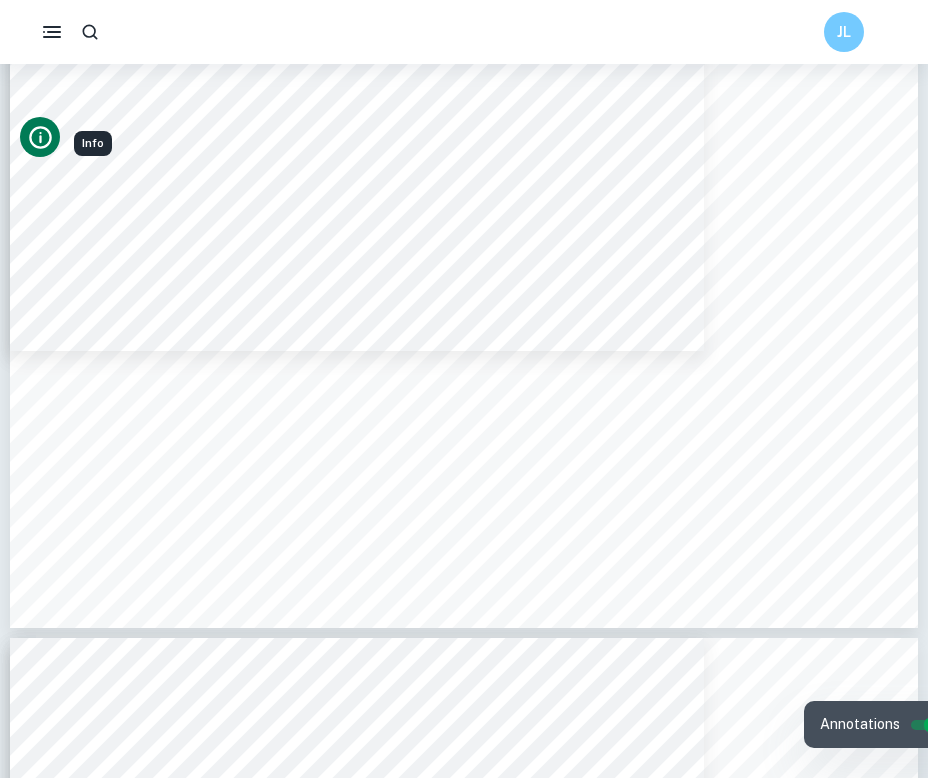scroll, scrollTop: 1968, scrollLeft: 0, axis: vertical 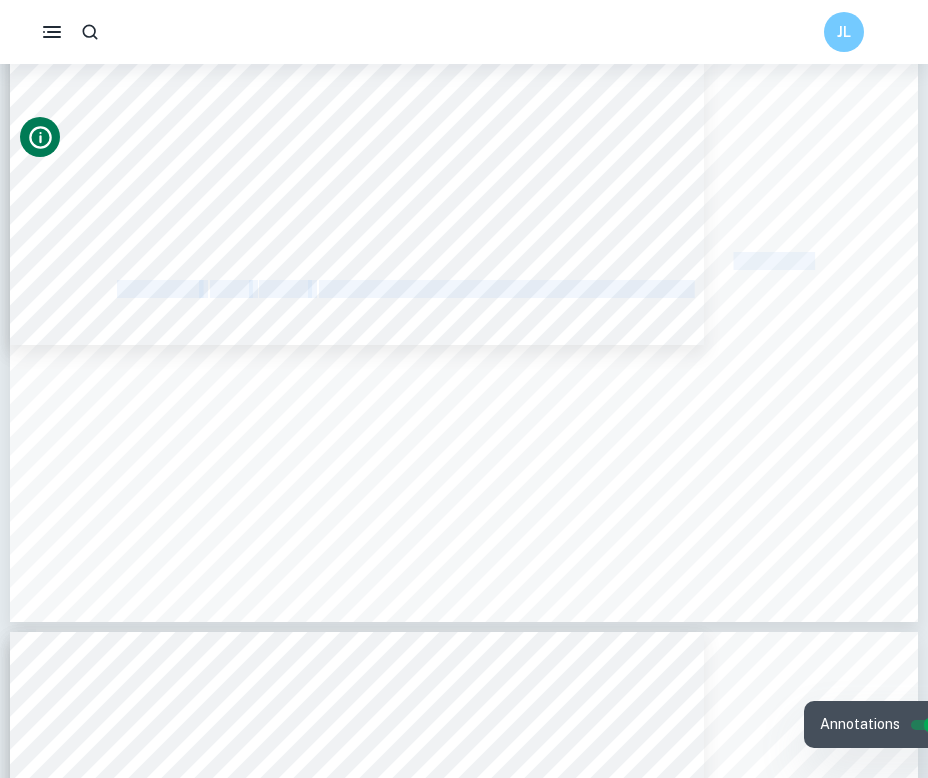 drag, startPoint x: 731, startPoint y: 266, endPoint x: 697, endPoint y: 289, distance: 41.04875 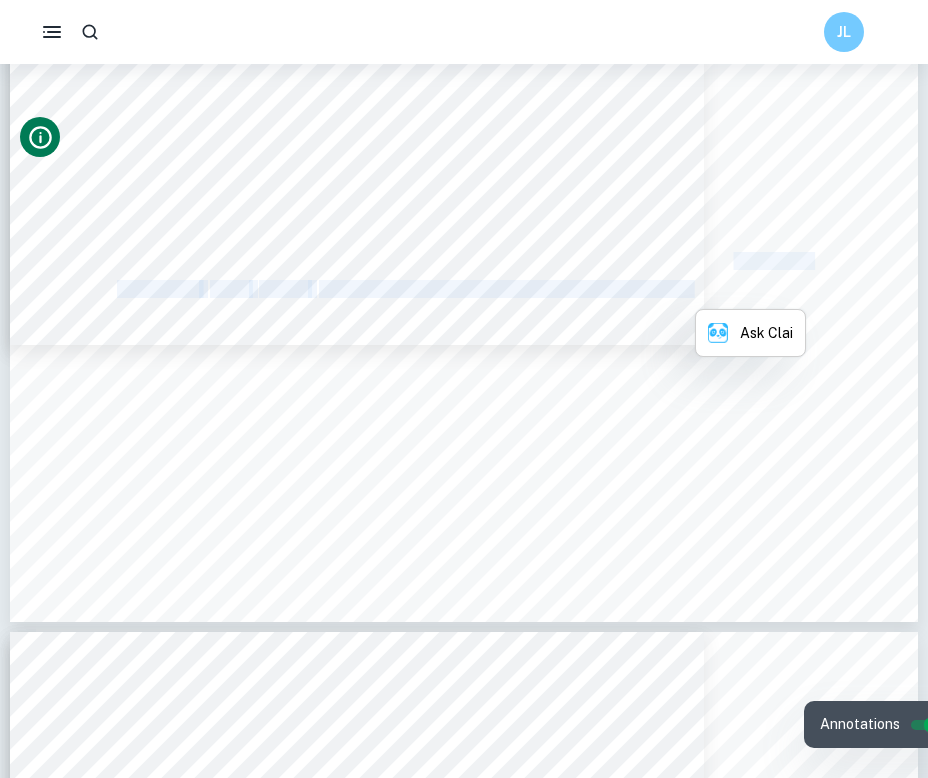 click on "scientific discoveries, objectivity is obtained through observation and" at bounding box center [565, 289] 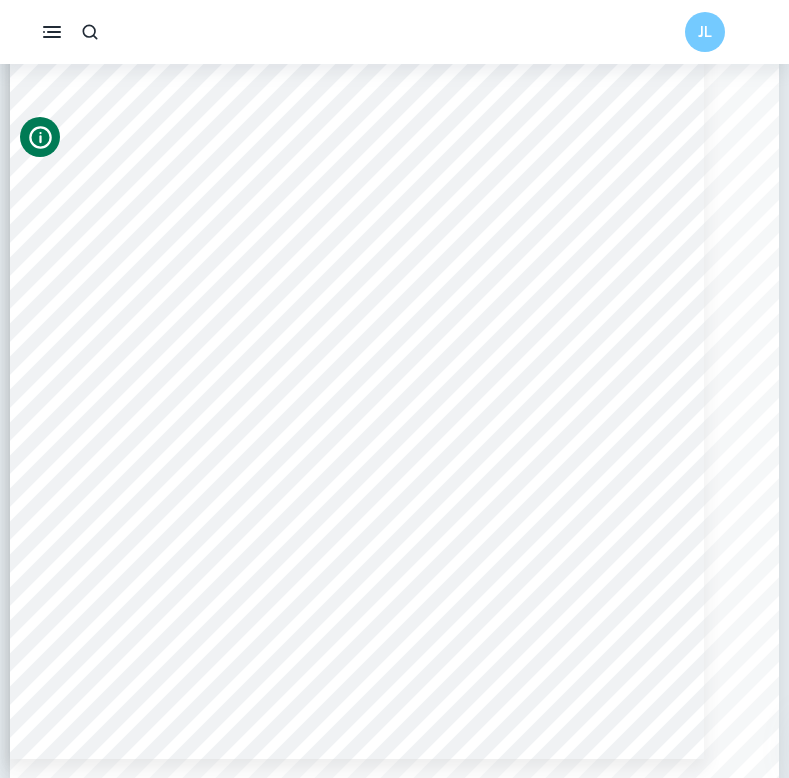 scroll, scrollTop: 3375, scrollLeft: 0, axis: vertical 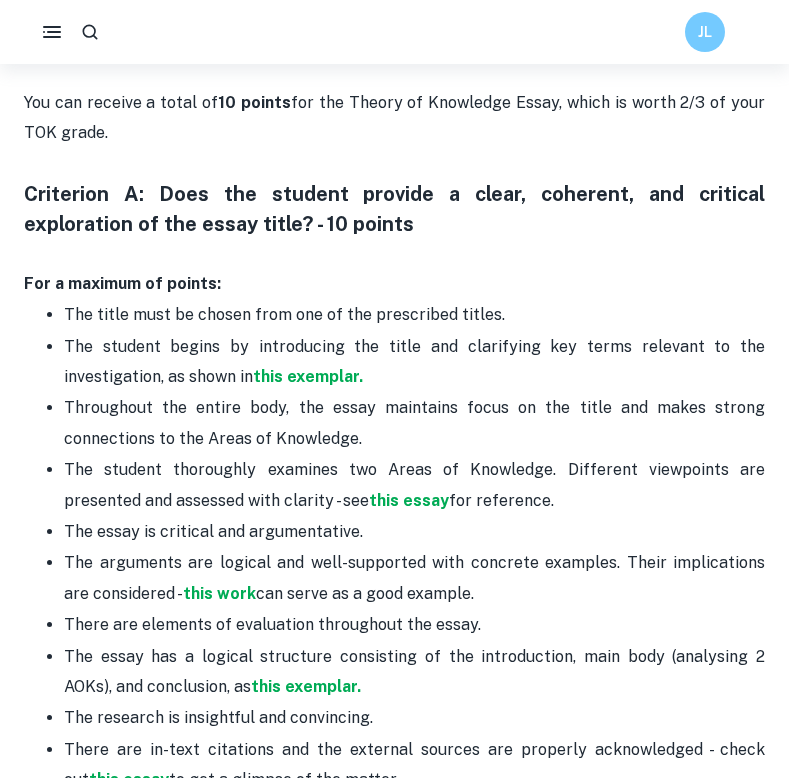 click on "The title must be chosen from one of the prescribed titles." at bounding box center (414, 315) 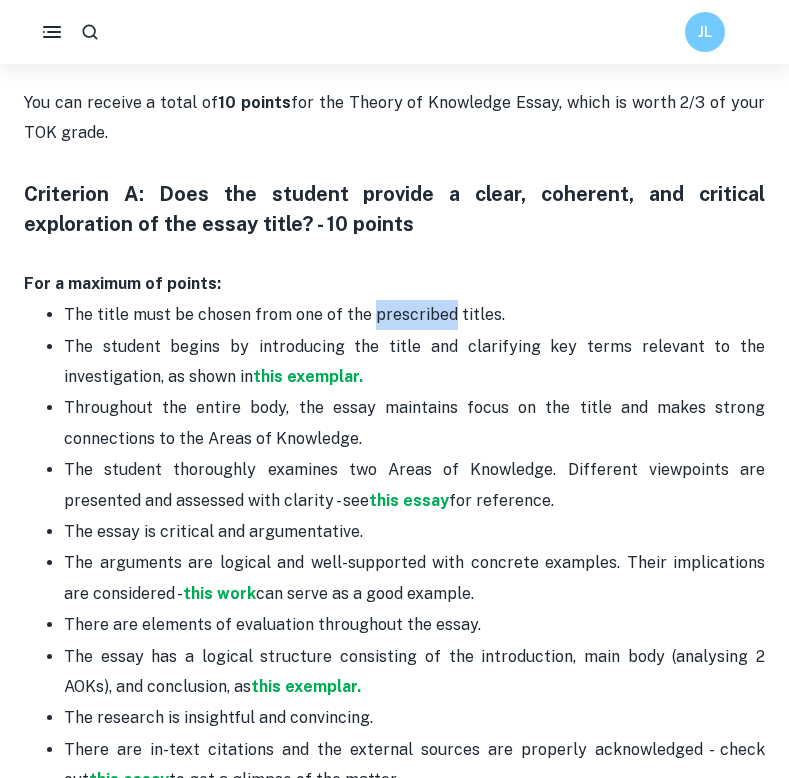 click on "The title must be chosen from one of the prescribed titles." at bounding box center (414, 315) 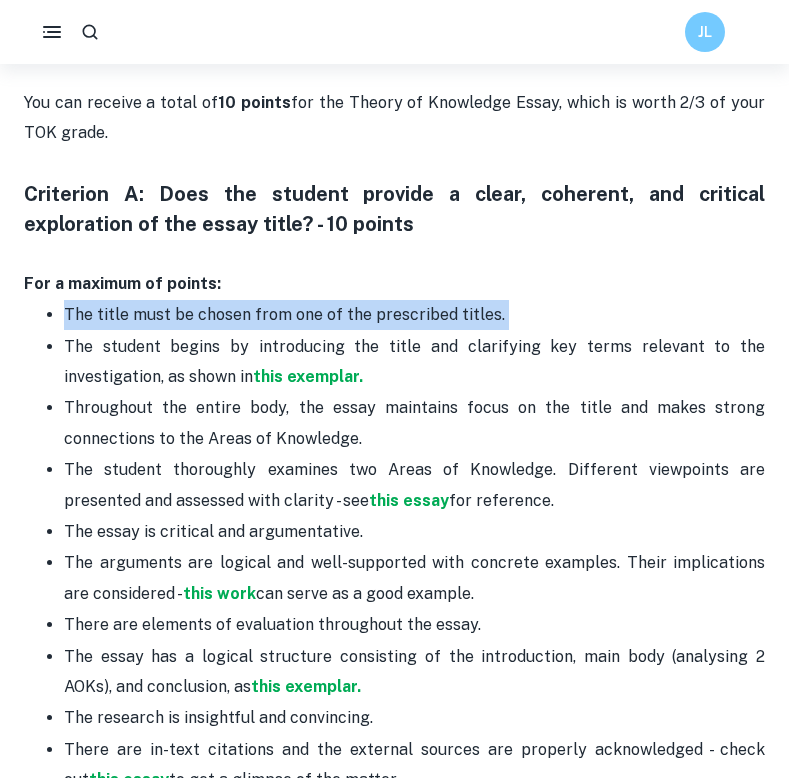 click on "The student begins by introducing the title and clarifying key terms relevant to the investigation, as shown in  this exemplar." at bounding box center (414, 362) 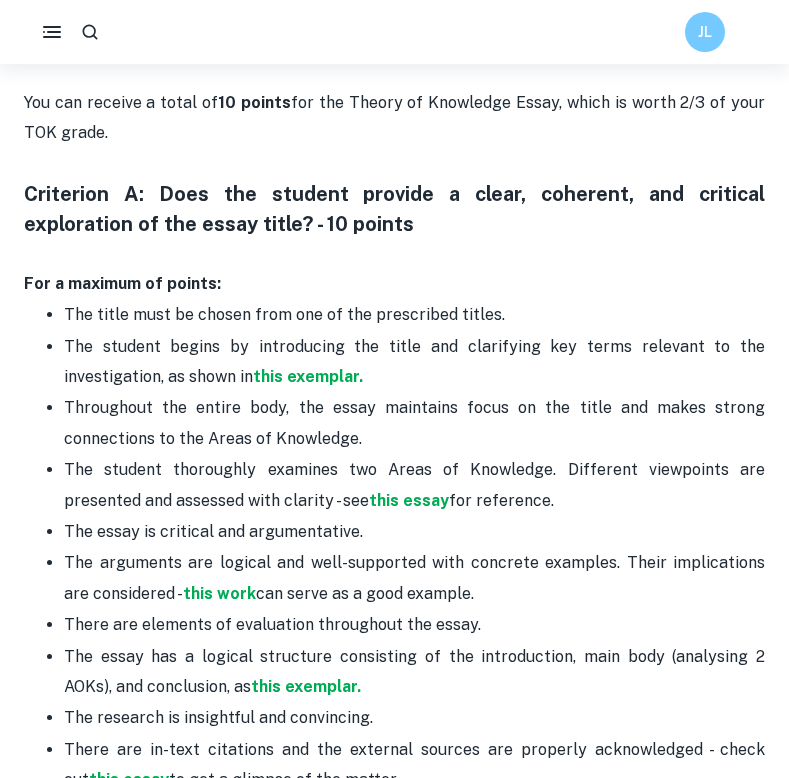 click on "The student begins by introducing the title and clarifying key terms relevant to the investigation, as shown in  this exemplar." at bounding box center (414, 362) 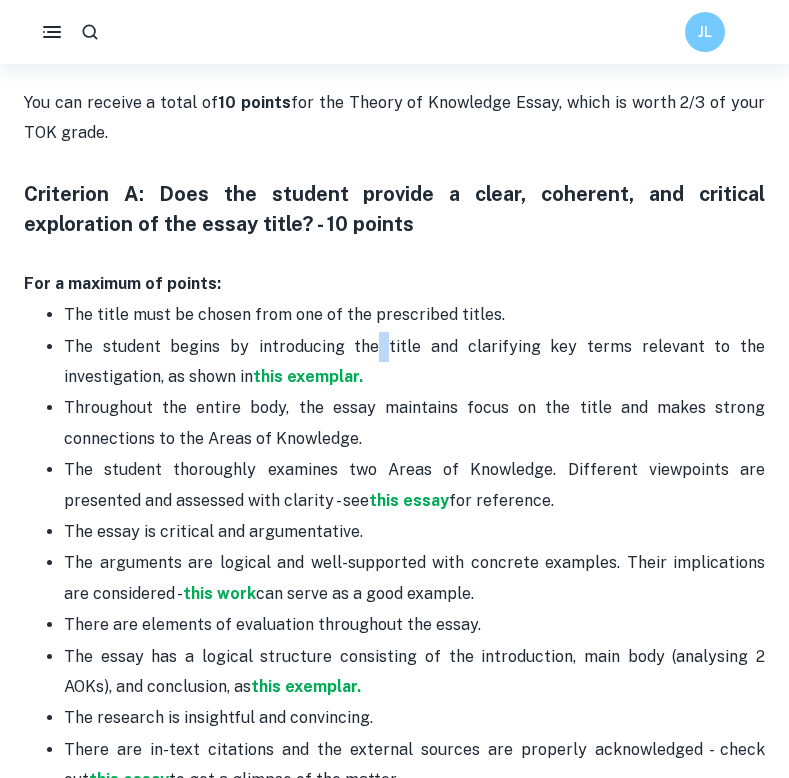 click on "The student begins by introducing the title and clarifying key terms relevant to the investigation, as shown in  this exemplar." at bounding box center (414, 362) 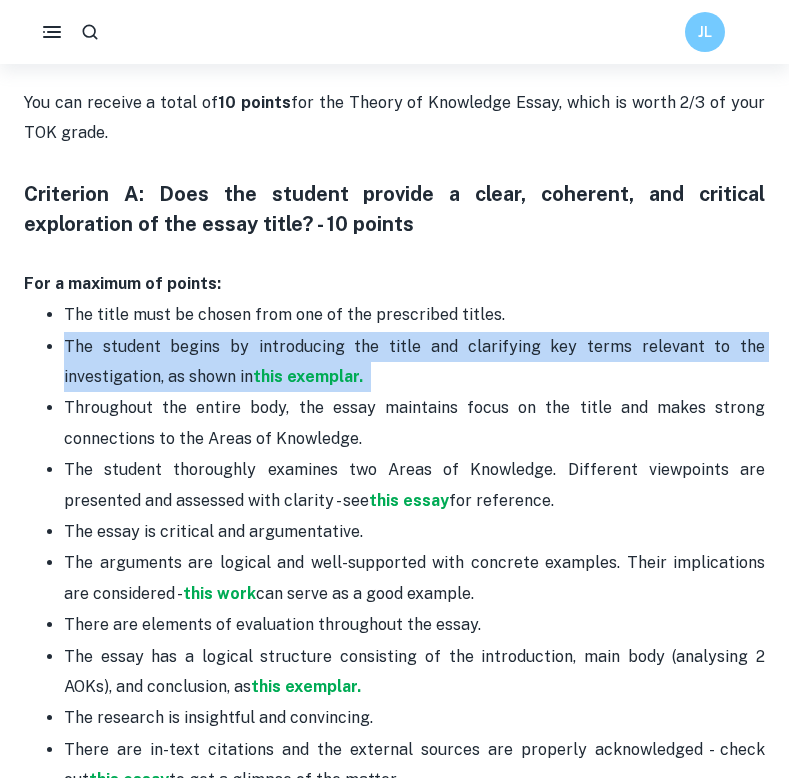 click on "The student begins by introducing the title and clarifying key terms relevant to the investigation, as shown in  this exemplar." at bounding box center (414, 362) 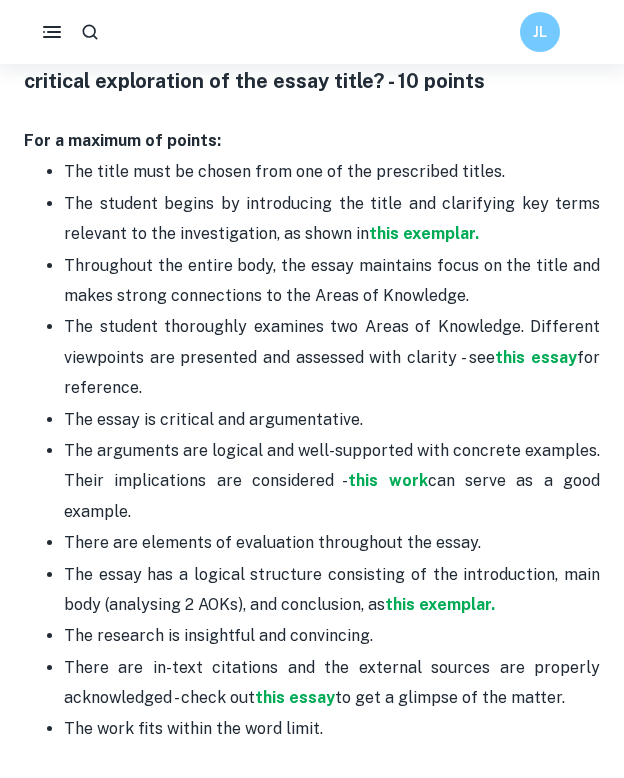 scroll, scrollTop: 1060, scrollLeft: 0, axis: vertical 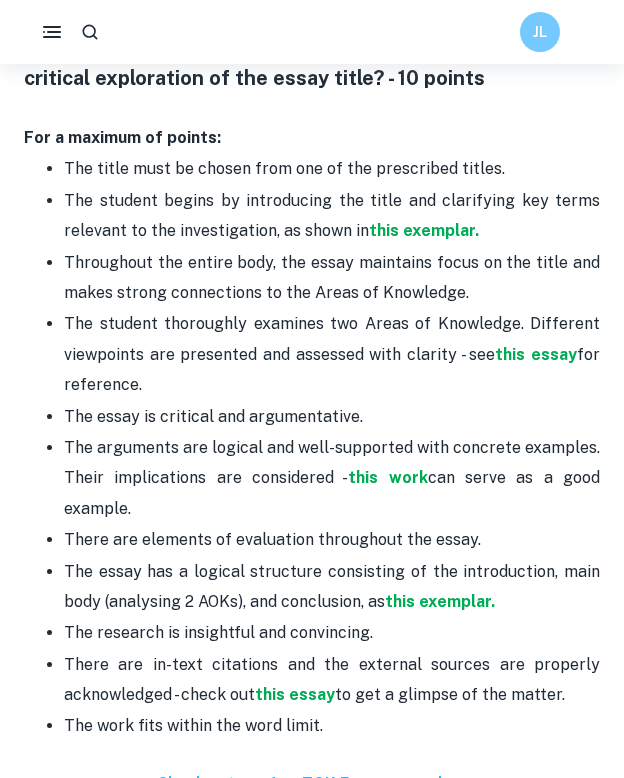 click on "The arguments are logical and well-supported with concrete examples. Their implications are considered -  this work  can serve as a good example." at bounding box center (332, 478) 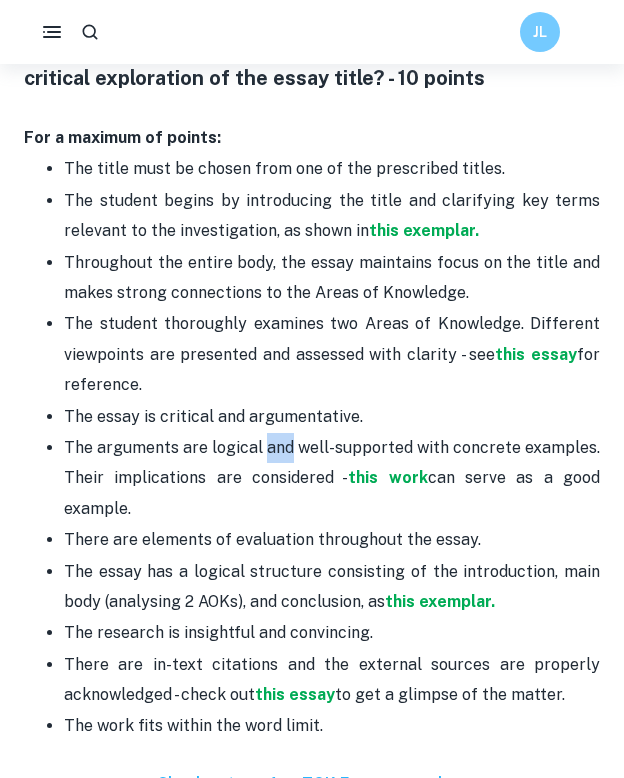 click on "The arguments are logical and well-supported with concrete examples. Their implications are considered -  this work  can serve as a good example." at bounding box center (332, 478) 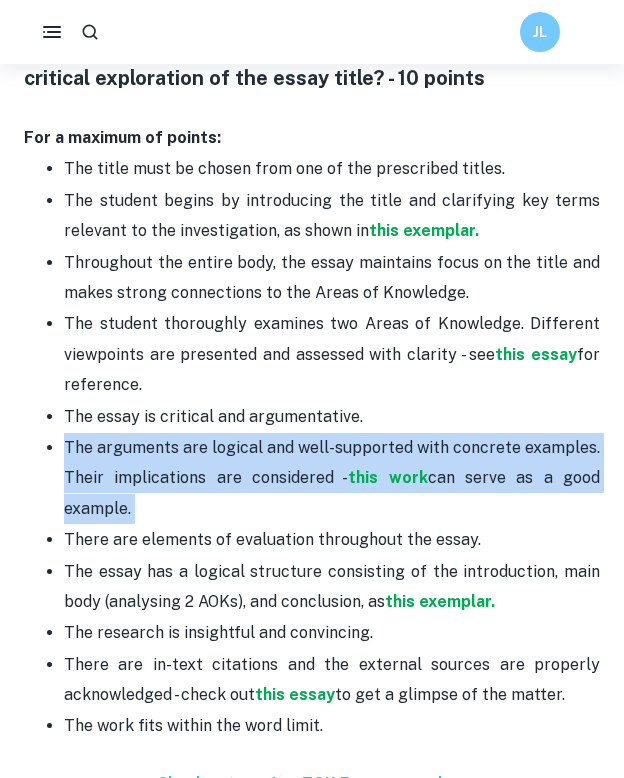 click on "The arguments are logical and well-supported with concrete examples. Their implications are considered -  this work  can serve as a good example." at bounding box center [332, 478] 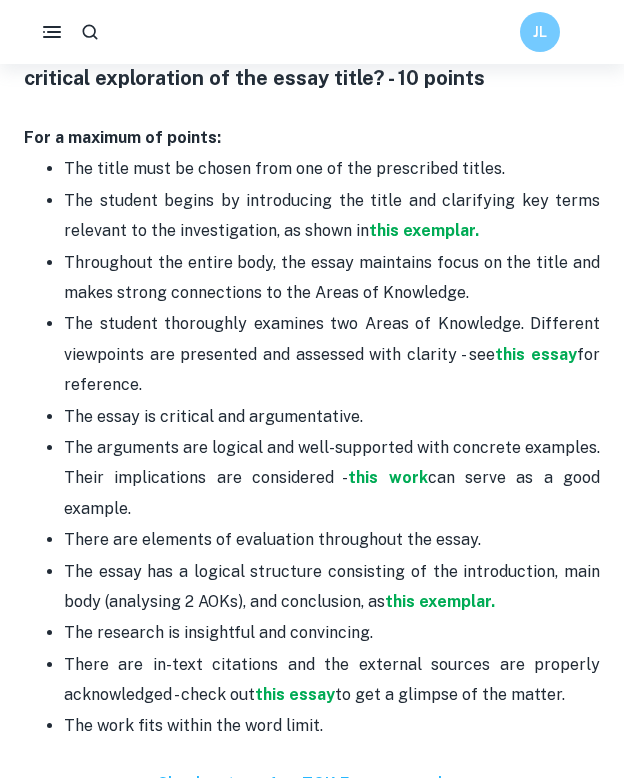 click on "The arguments are logical and well-supported with concrete examples. Their implications are considered -  this work  can serve as a good example." at bounding box center [332, 478] 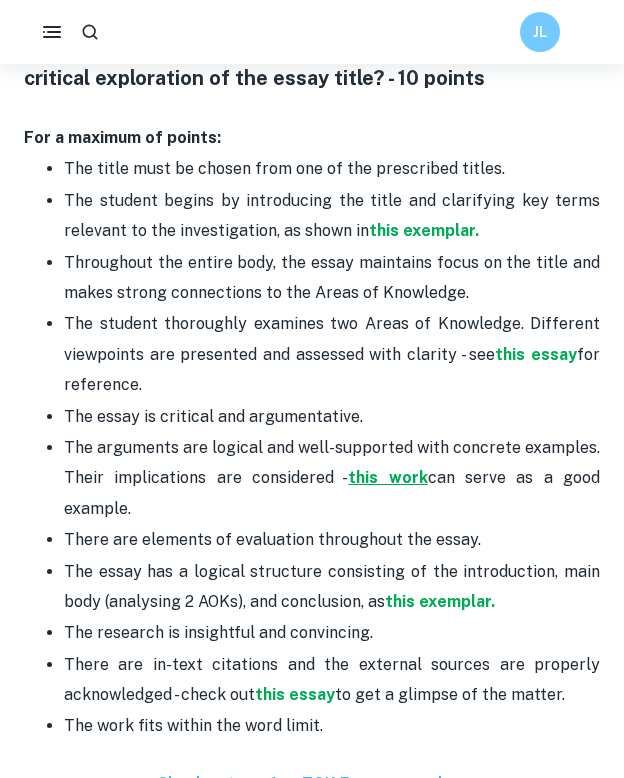 click on "The student thoroughly examines two Areas of Knowledge. Different viewpoints are presented and assessed with clarity - see  this essay  for reference." at bounding box center (332, 354) 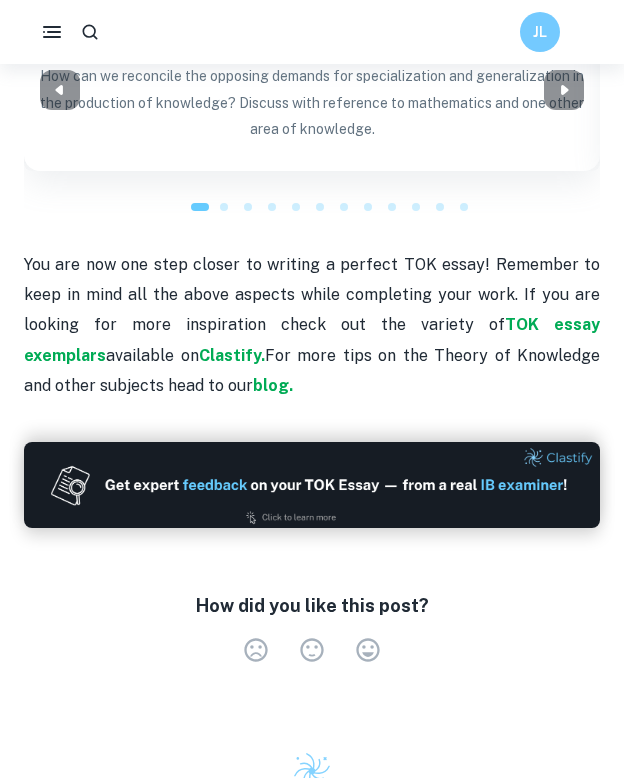 scroll, scrollTop: 2001, scrollLeft: 0, axis: vertical 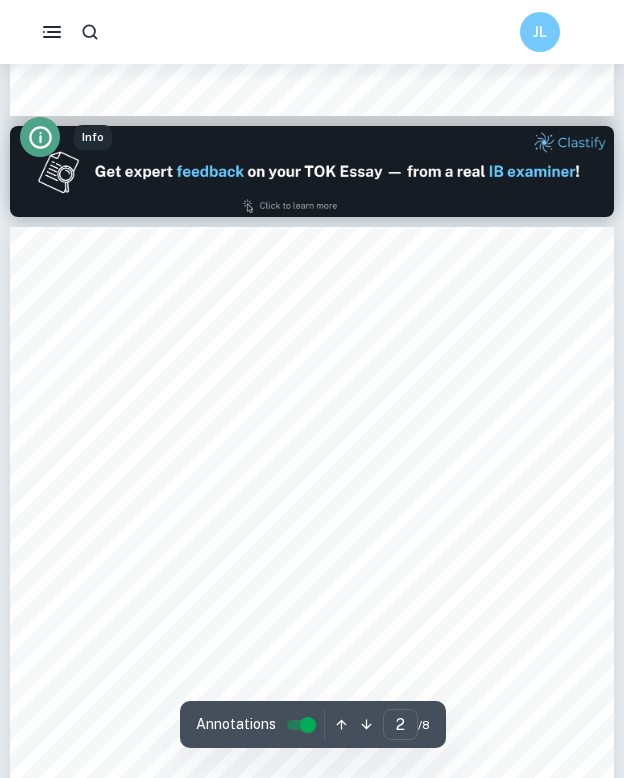 click 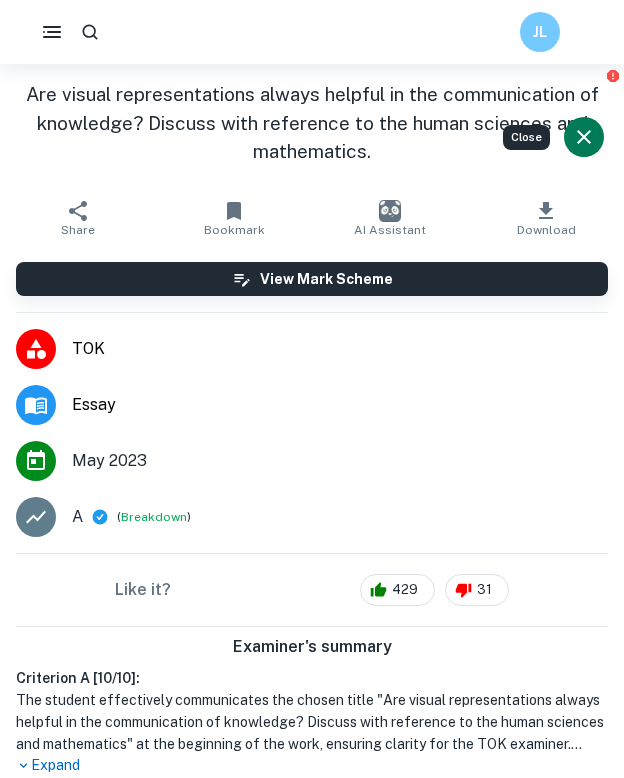 scroll, scrollTop: 168, scrollLeft: 0, axis: vertical 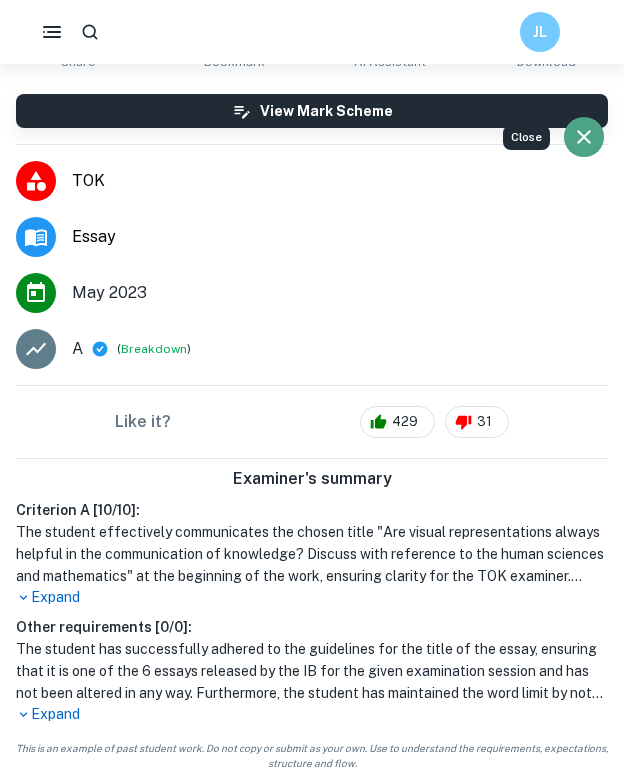 click 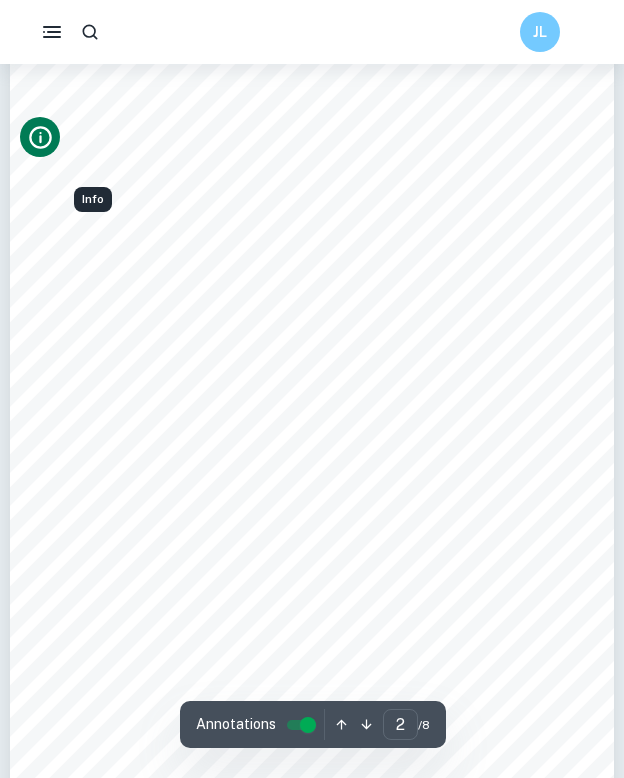 scroll, scrollTop: 1212, scrollLeft: 0, axis: vertical 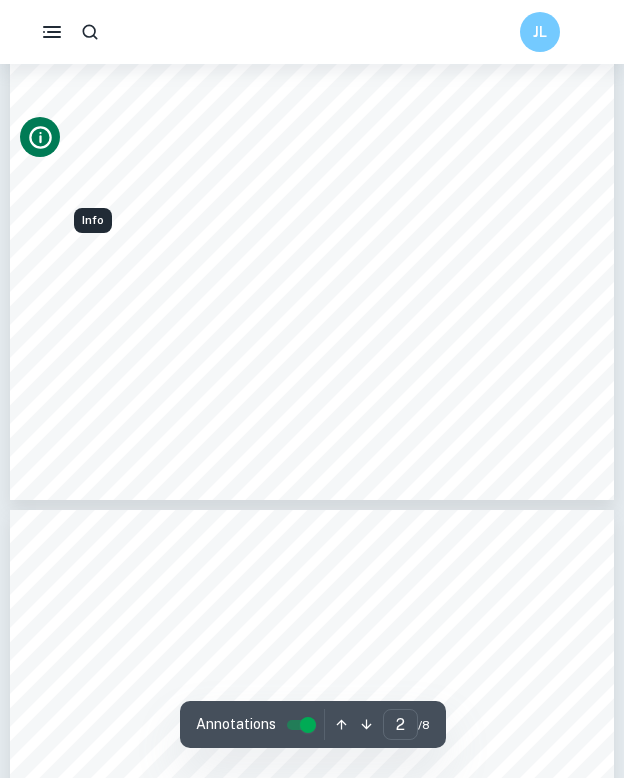 type on "3" 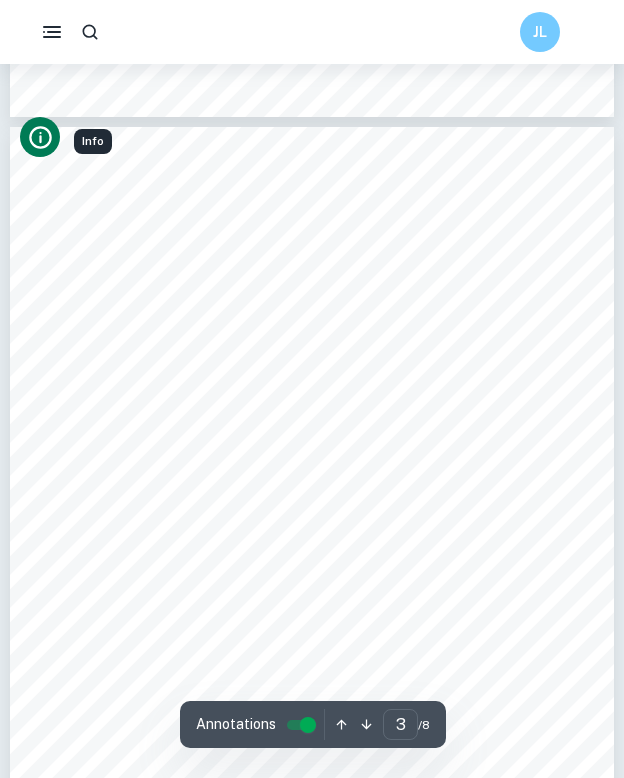scroll, scrollTop: 1797, scrollLeft: 0, axis: vertical 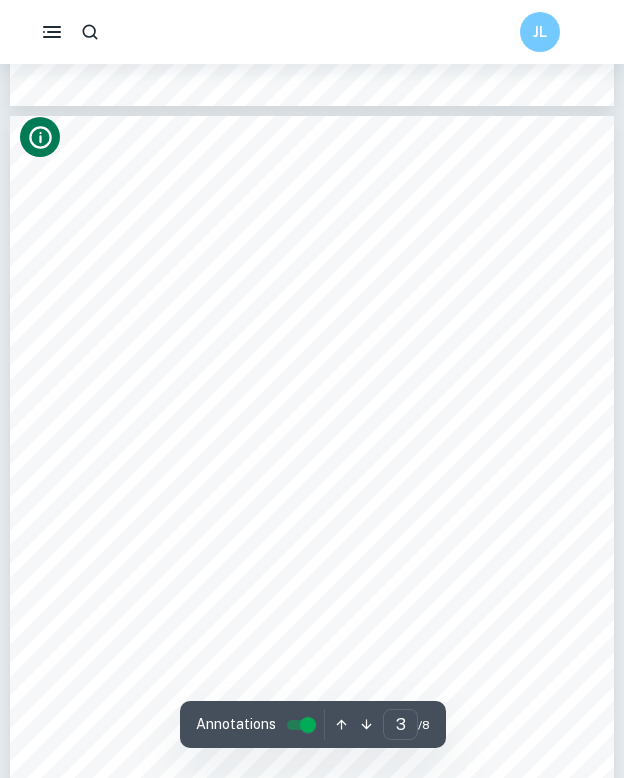 drag, startPoint x: 314, startPoint y: 282, endPoint x: 459, endPoint y: 324, distance: 150.96027 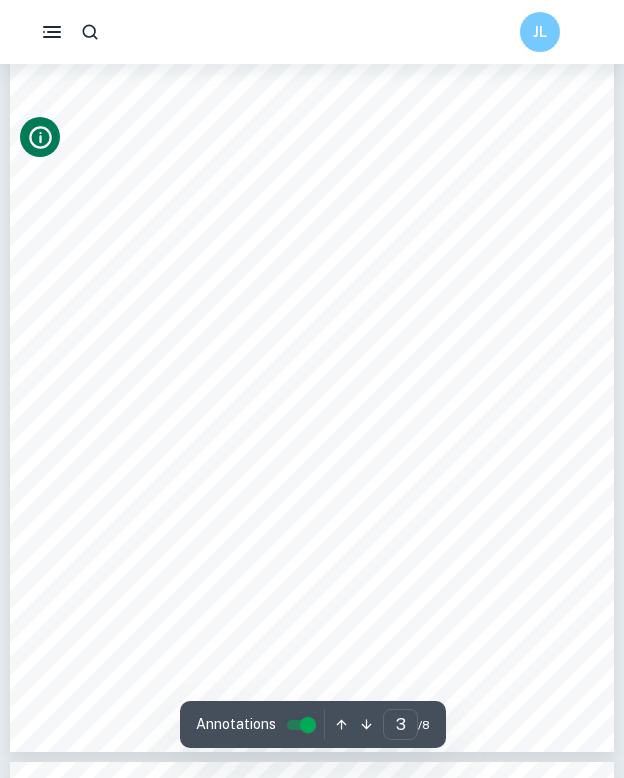 scroll, scrollTop: 2019, scrollLeft: 0, axis: vertical 